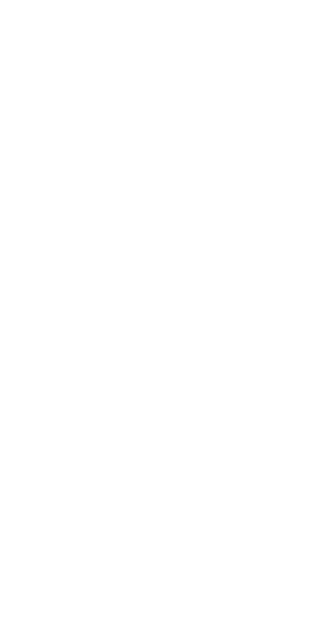 scroll, scrollTop: 0, scrollLeft: 0, axis: both 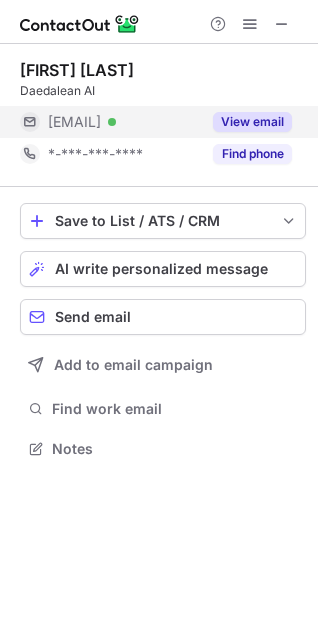 click on "View email" at bounding box center [252, 122] 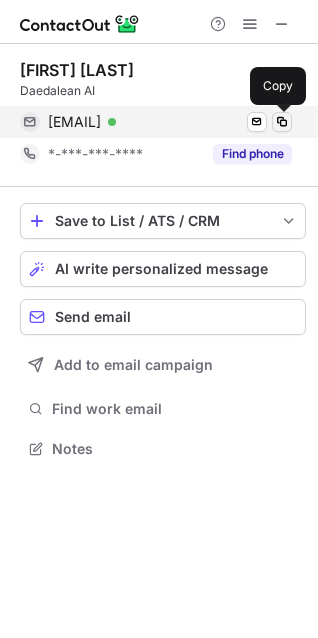 click at bounding box center (282, 122) 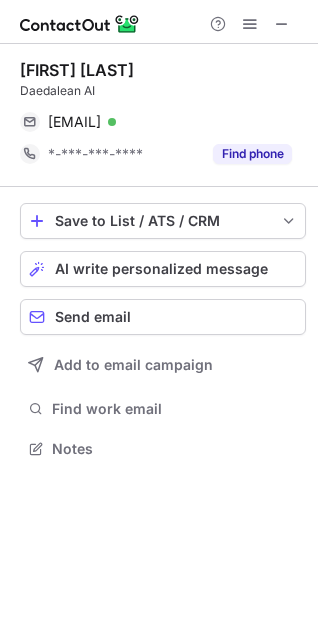 type 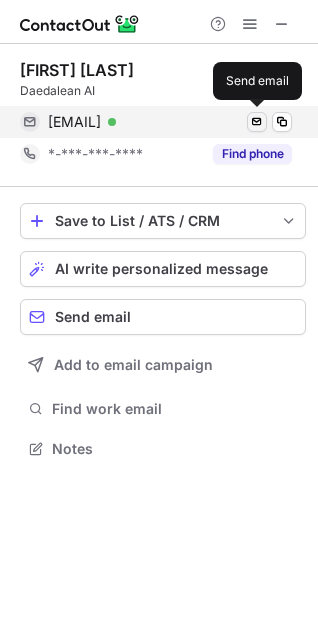 click at bounding box center [257, 122] 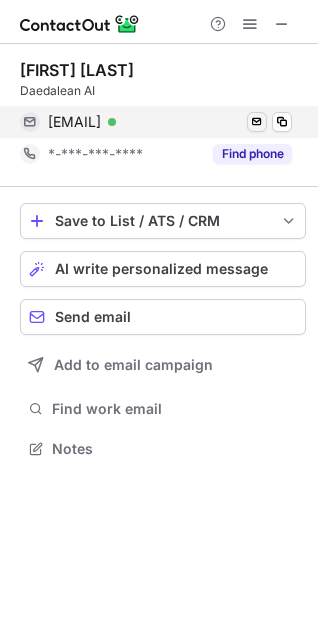 drag, startPoint x: 265, startPoint y: 120, endPoint x: 280, endPoint y: 116, distance: 15.524175 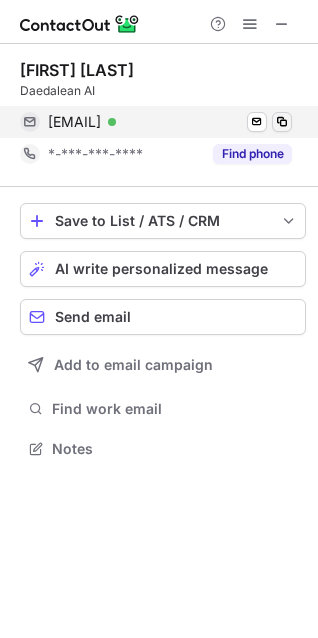 click at bounding box center [282, 122] 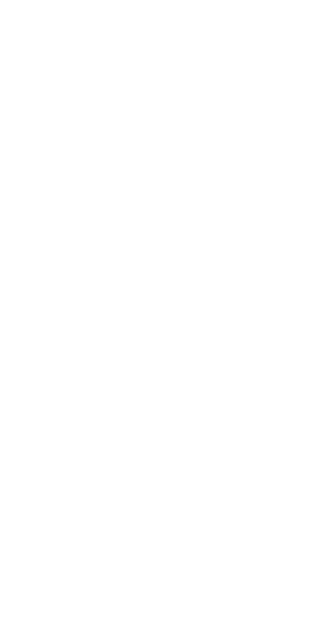 scroll, scrollTop: 0, scrollLeft: 0, axis: both 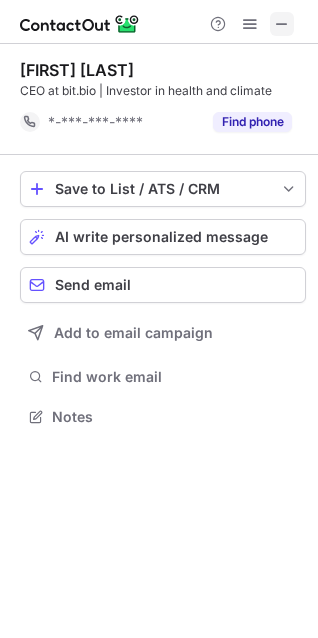 click at bounding box center (282, 24) 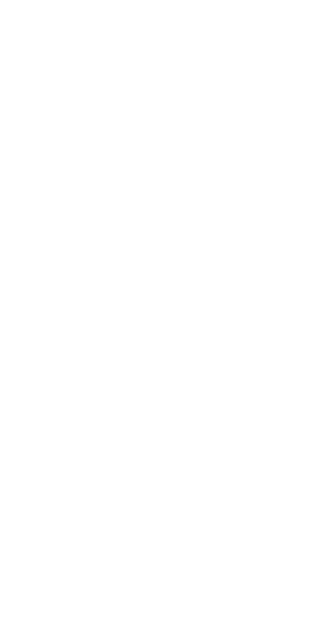scroll, scrollTop: 0, scrollLeft: 0, axis: both 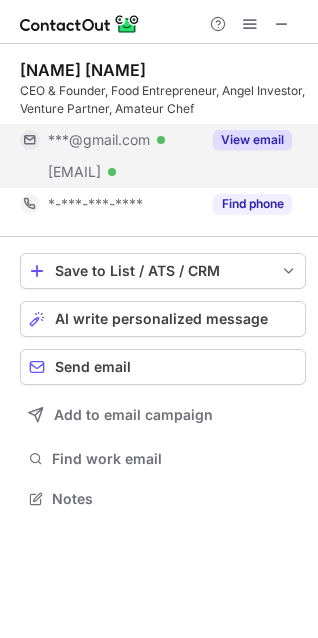 click on "View email" at bounding box center [246, 140] 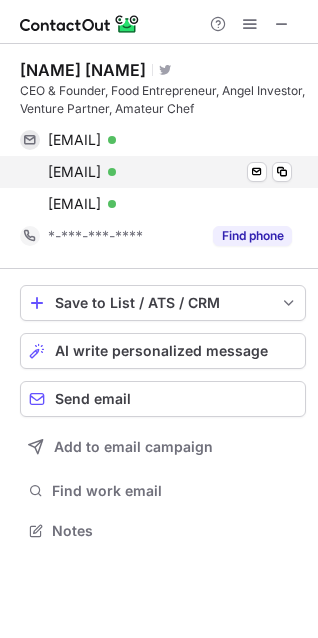 scroll, scrollTop: 10, scrollLeft: 10, axis: both 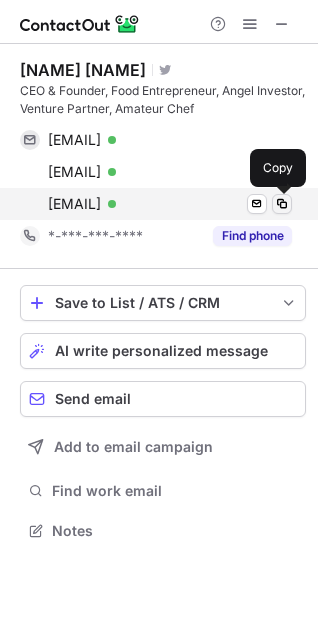 click at bounding box center (282, 204) 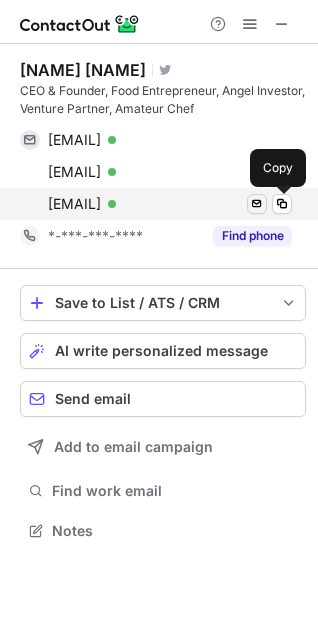 type 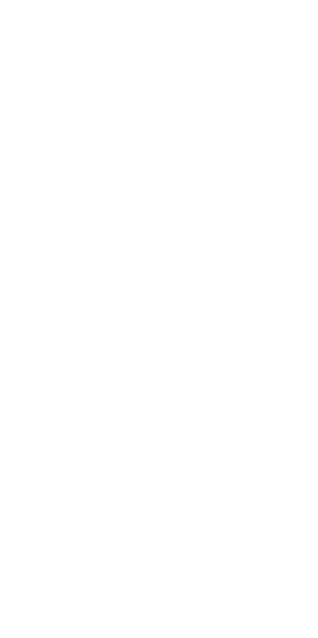 scroll, scrollTop: 0, scrollLeft: 0, axis: both 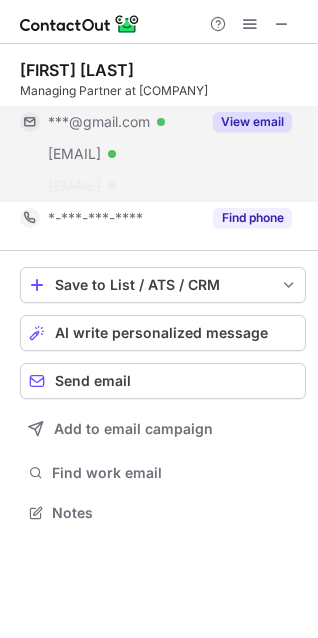 click on "View email" at bounding box center [252, 122] 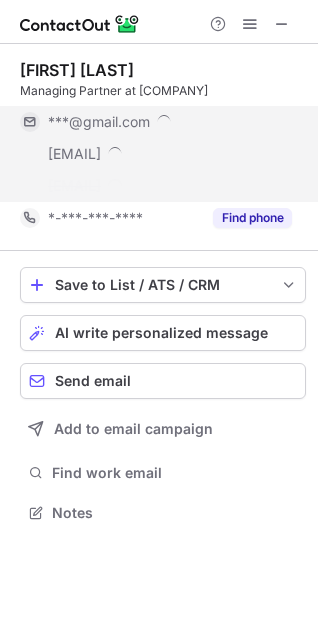 scroll, scrollTop: 467, scrollLeft: 318, axis: both 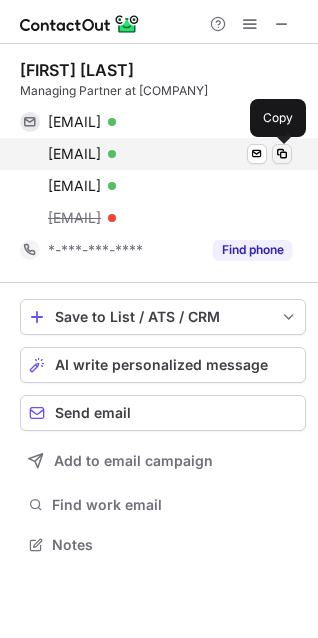 click at bounding box center [282, 154] 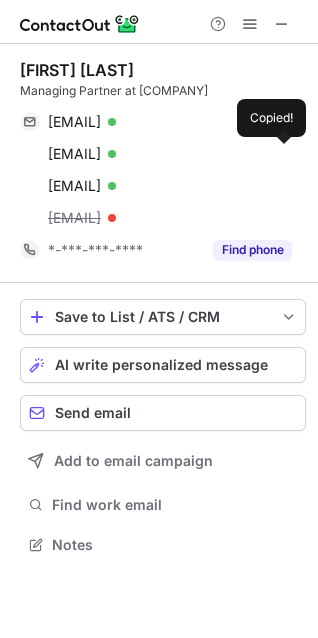 type 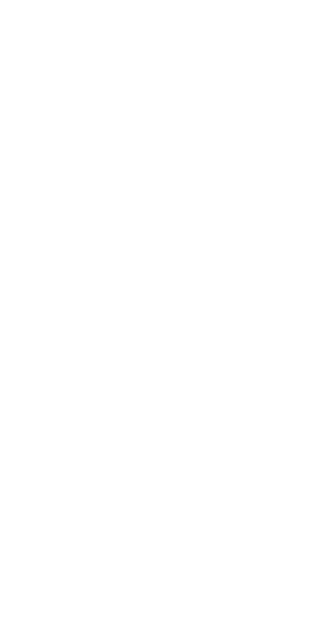 scroll, scrollTop: 0, scrollLeft: 0, axis: both 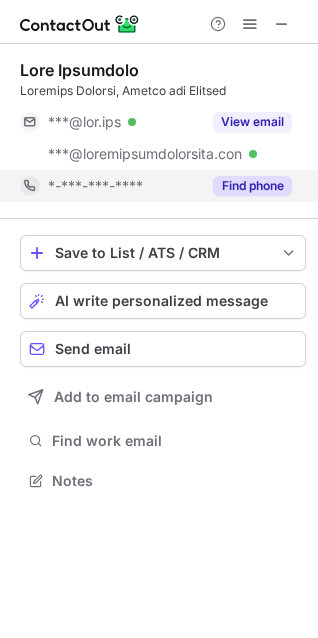 click on "View email" at bounding box center (252, 122) 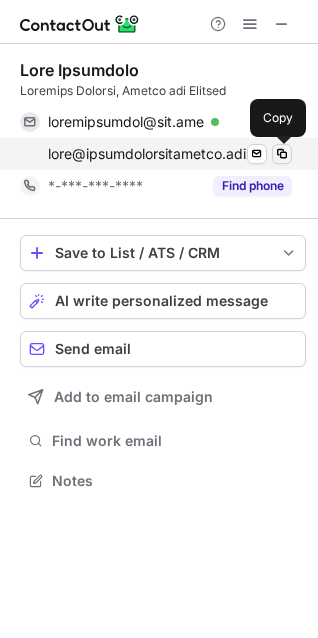 click at bounding box center (282, 154) 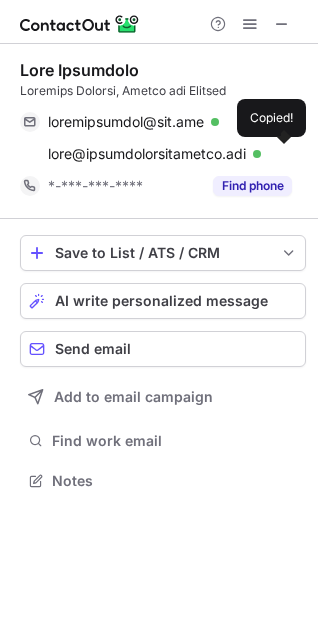 type 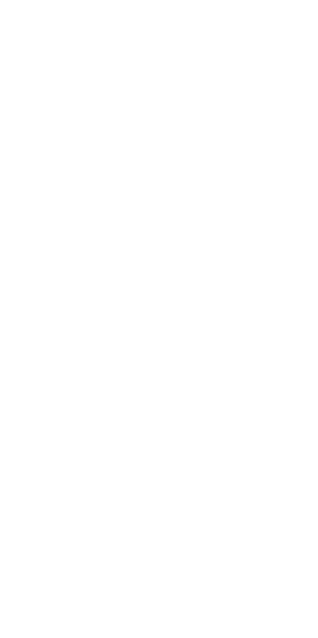 scroll, scrollTop: 0, scrollLeft: 0, axis: both 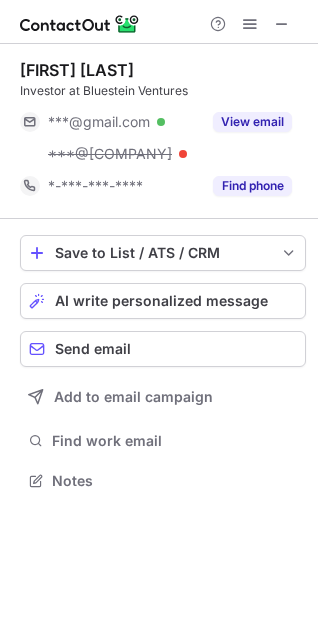 click on "View email" at bounding box center [252, 122] 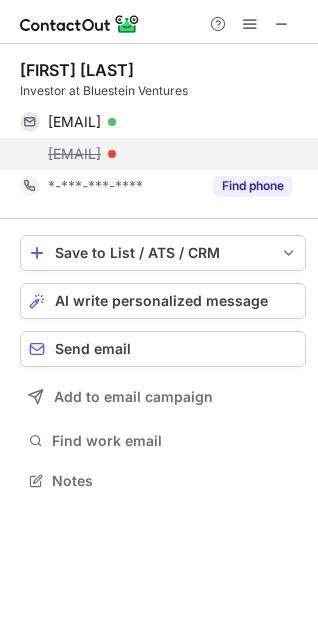 drag, startPoint x: 296, startPoint y: 148, endPoint x: 7, endPoint y: 147, distance: 289.00174 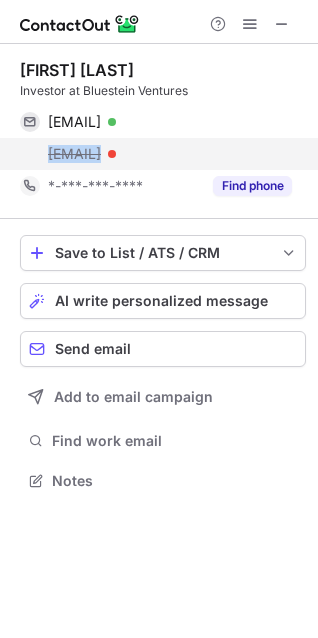 copy on "[EMAIL]" 